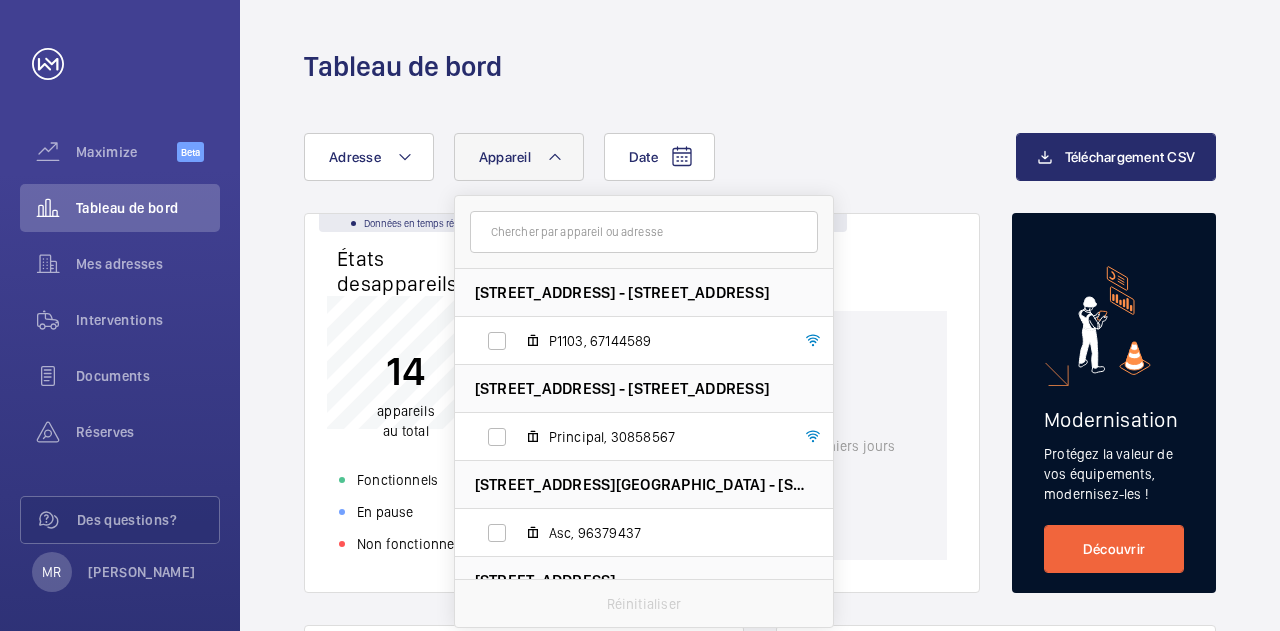 scroll, scrollTop: 0, scrollLeft: 0, axis: both 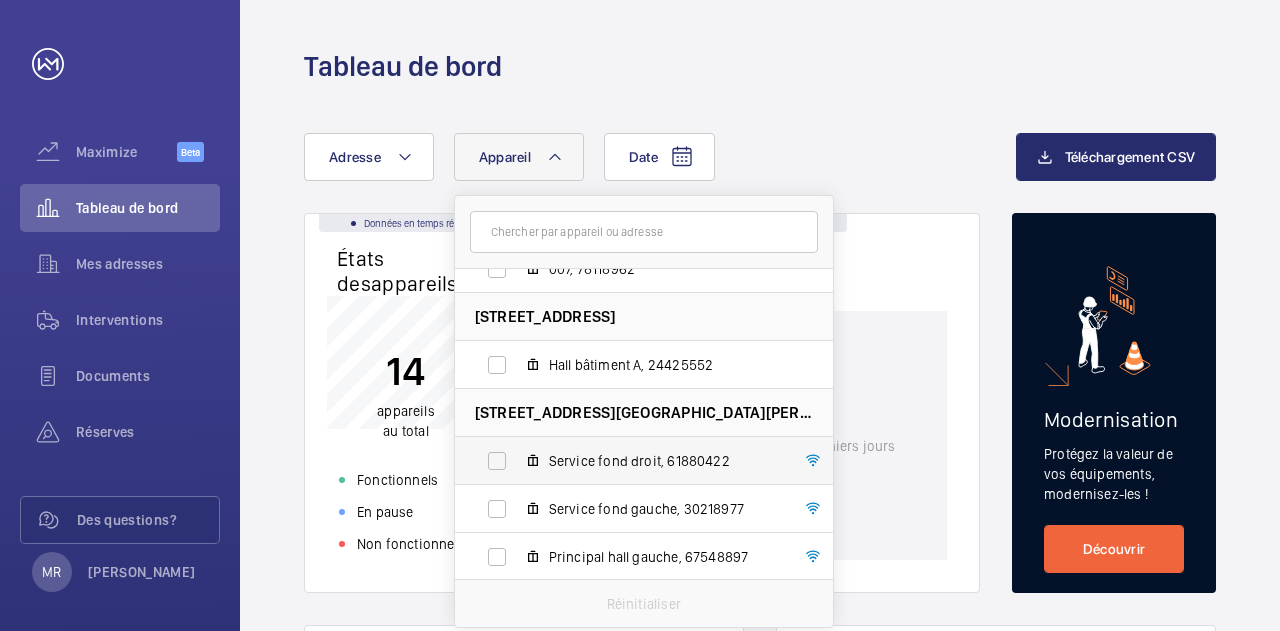 click on "Service fond droit, 61880422" at bounding box center (628, 461) 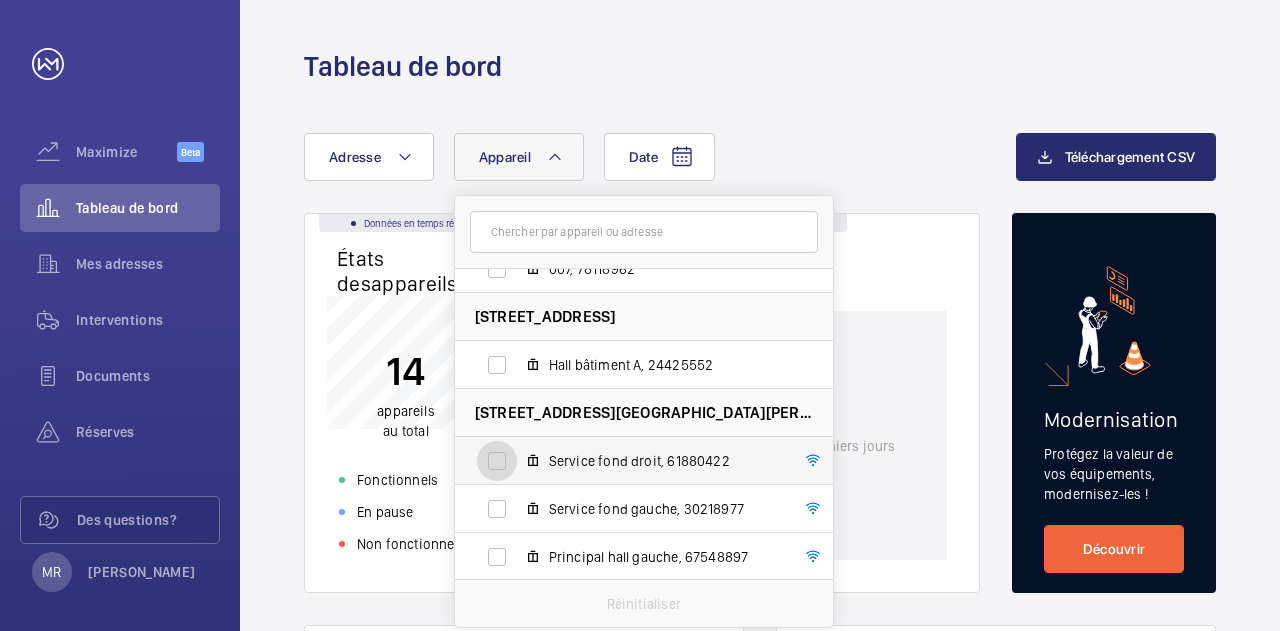 click on "Service fond droit, 61880422" at bounding box center (497, 461) 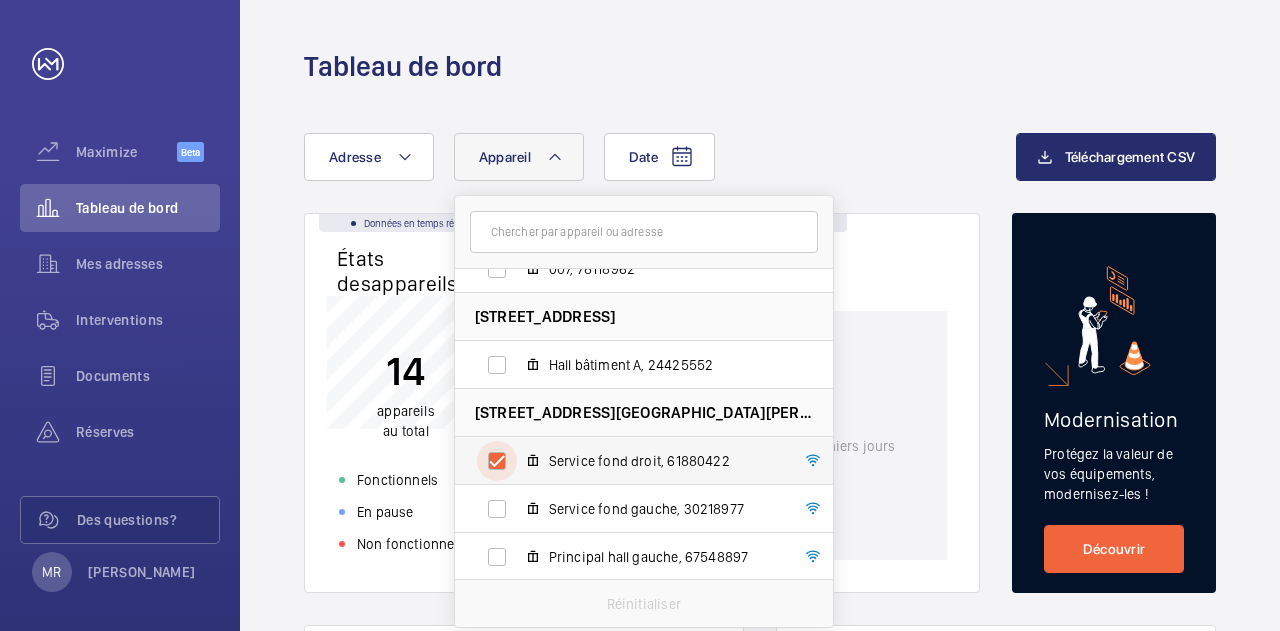 checkbox on "true" 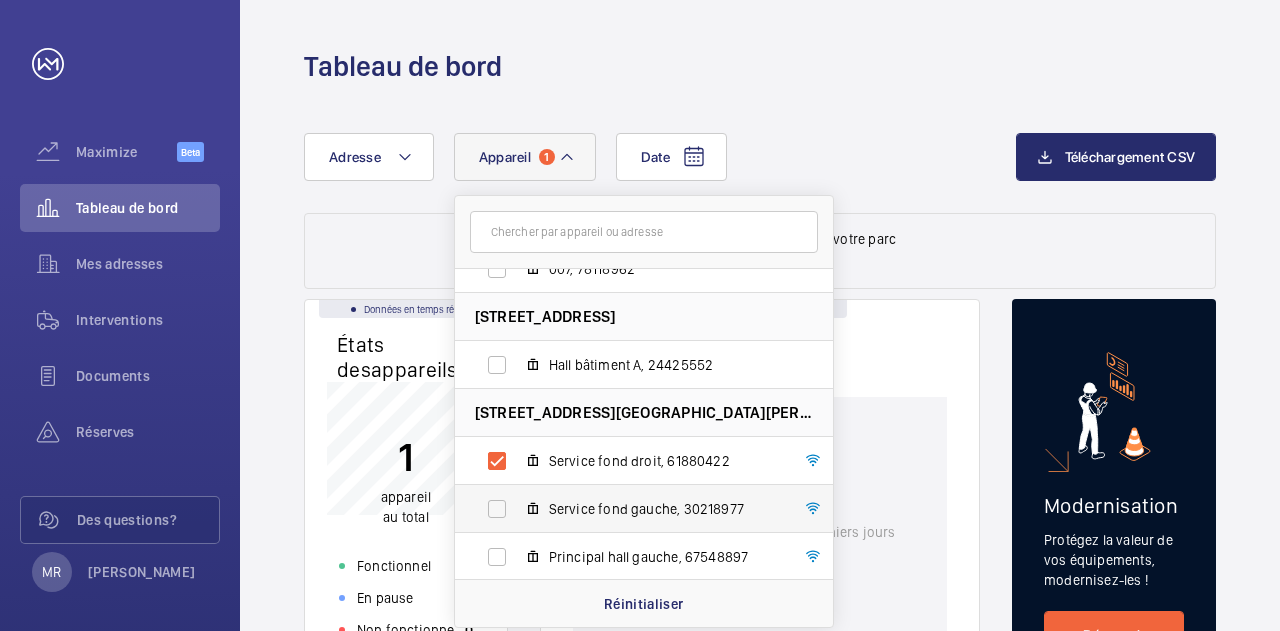 click on "Service fond gauche, 30218977" at bounding box center (628, 509) 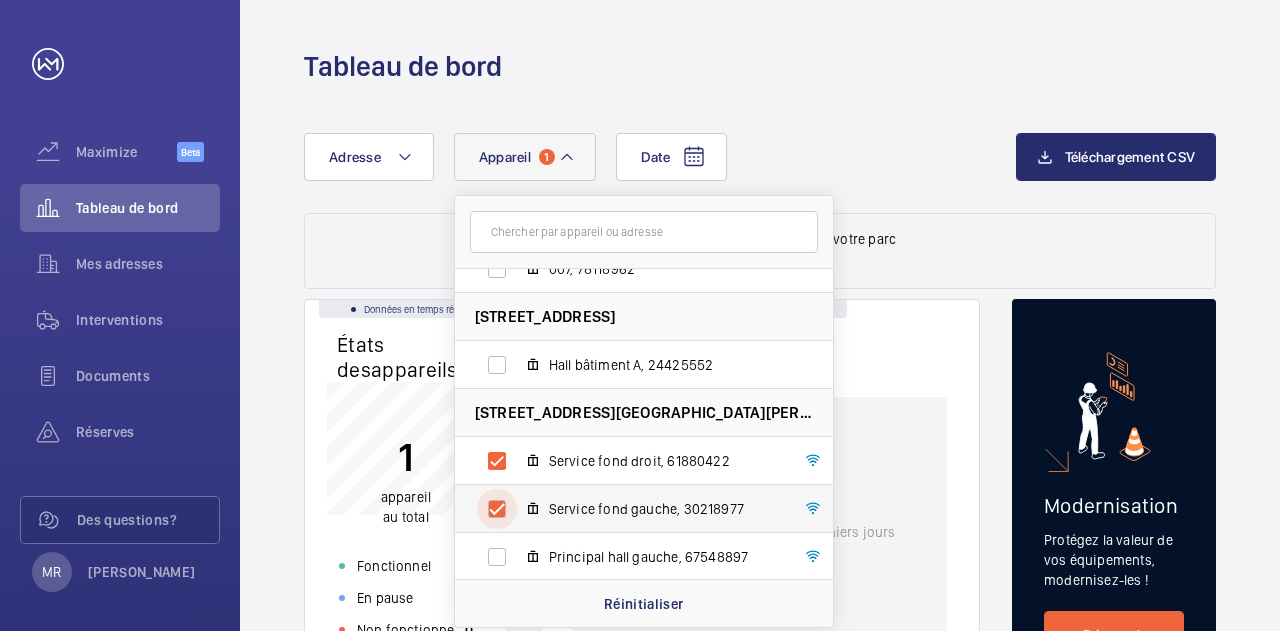 checkbox on "true" 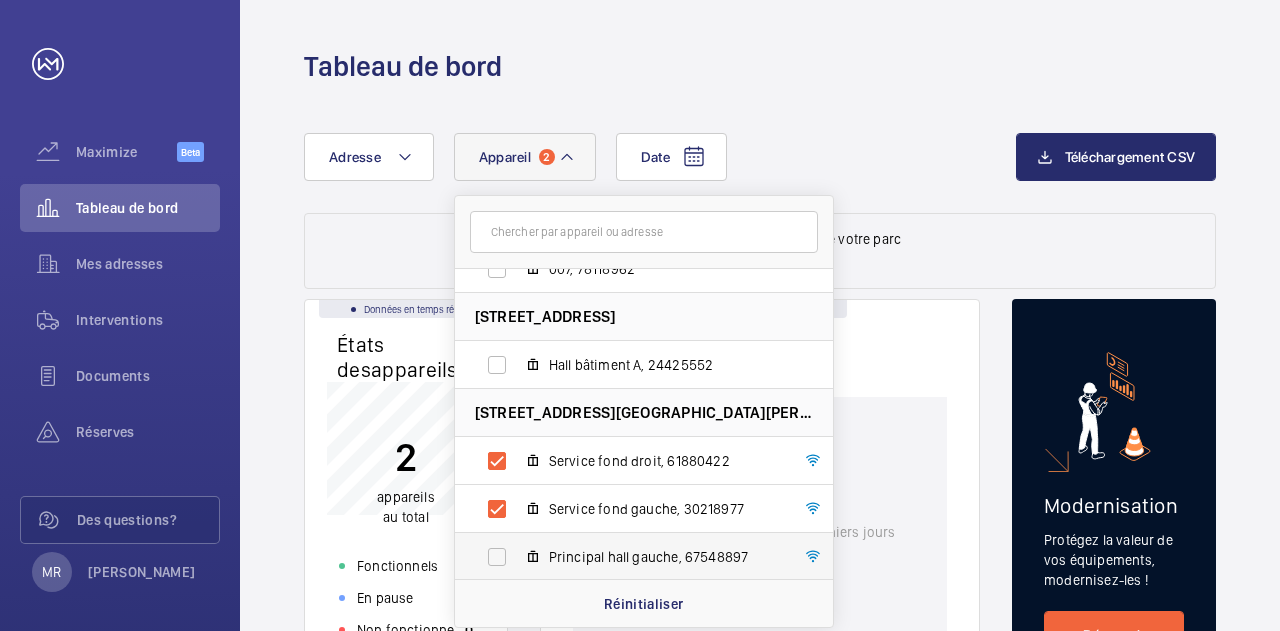click on "Principal hall gauche, 67548897" at bounding box center [628, 557] 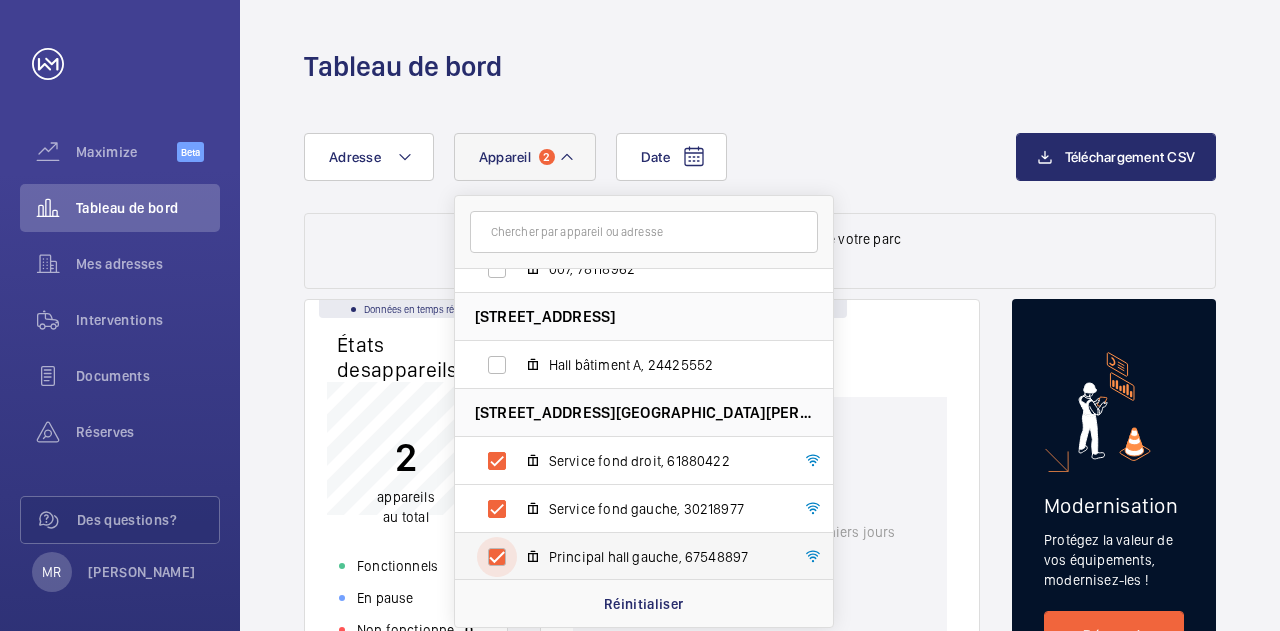 checkbox on "true" 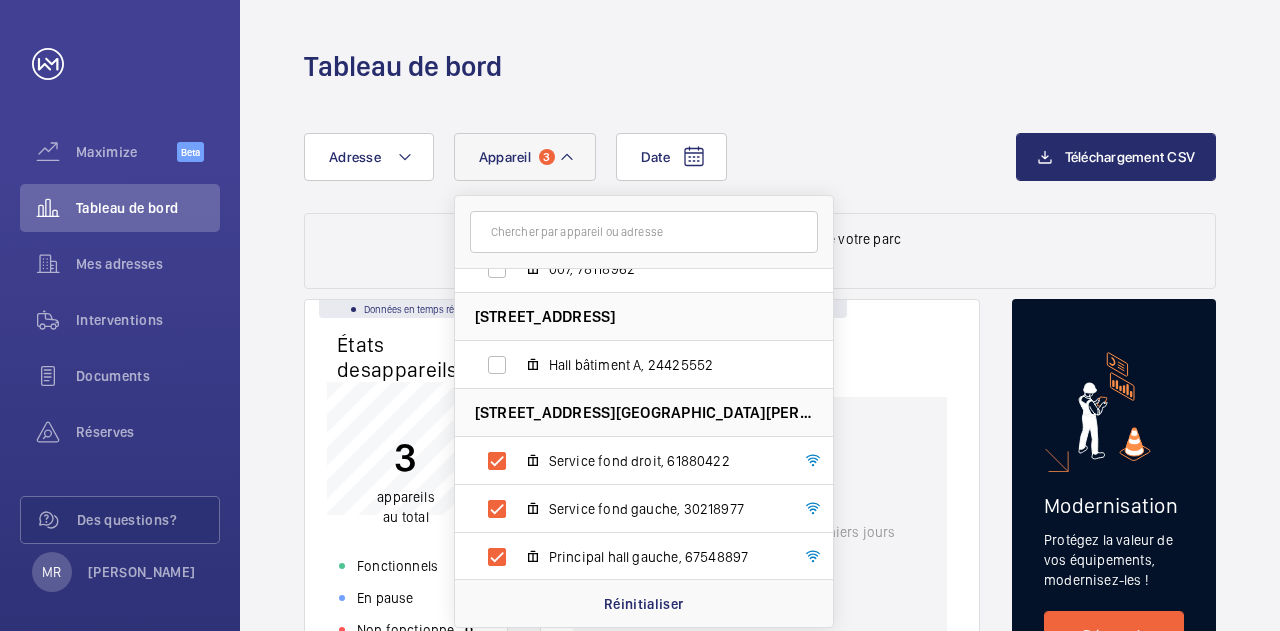 click on "Date Adresse  Appareil [STREET_ADDRESS][GEOGRAPHIC_DATA][STREET_ADDRESS][STREET_ADDRESS][STREET_ADDRESS][PERSON_NAME][STREET_ADDRESS][PERSON_NAME][STREET_ADDRESS][STREET_ADDRESS][PERSON_NAME][STREET_ADDRESS][PERSON_NAME] Service fond droit, 61880422 Service [GEOGRAPHIC_DATA][STREET_ADDRESS][STREET_ADDRESS][STREET_ADDRESS][STREET_ADDRESS]" 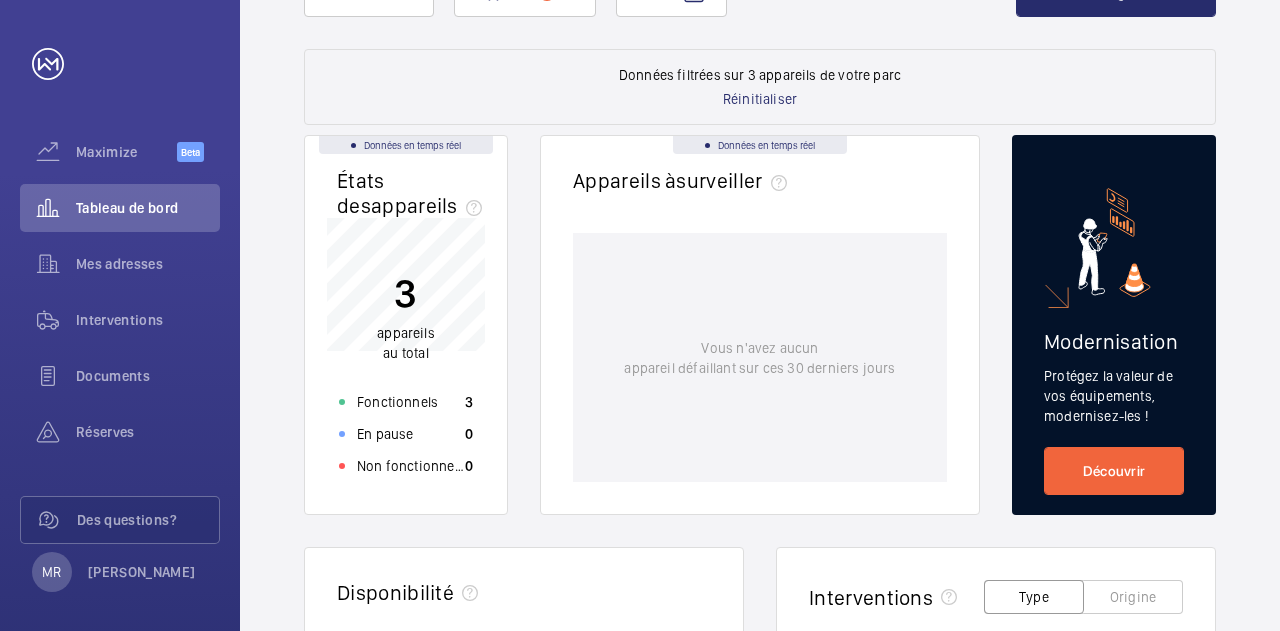 scroll, scrollTop: 0, scrollLeft: 0, axis: both 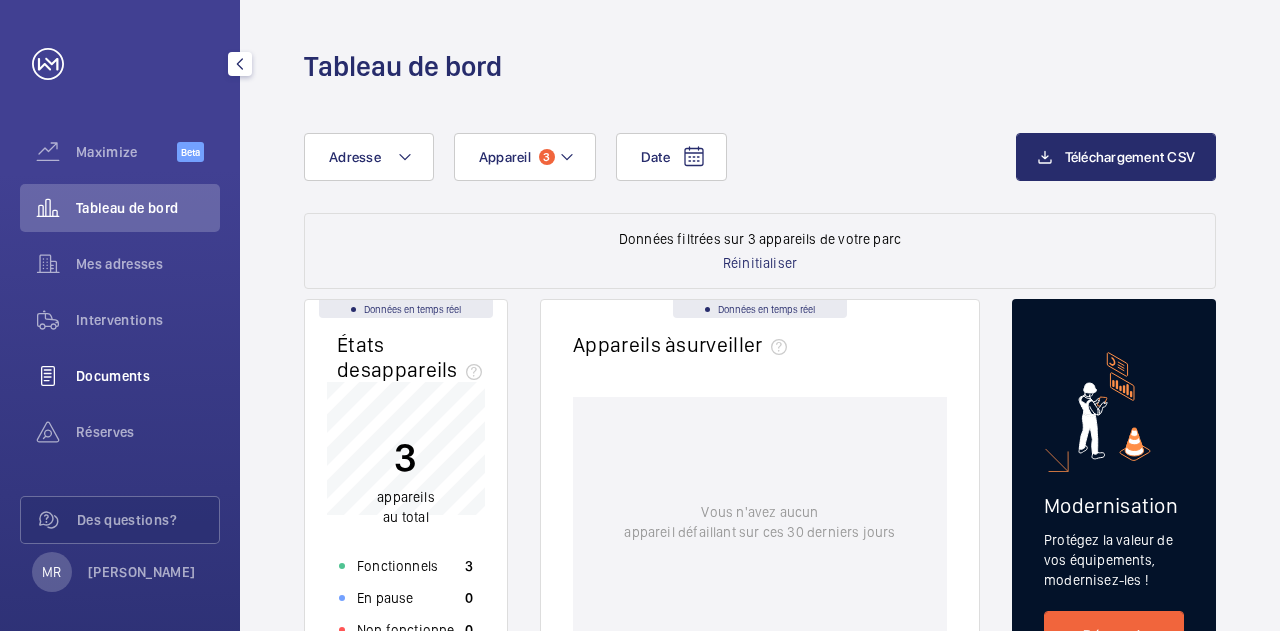 click on "Documents" 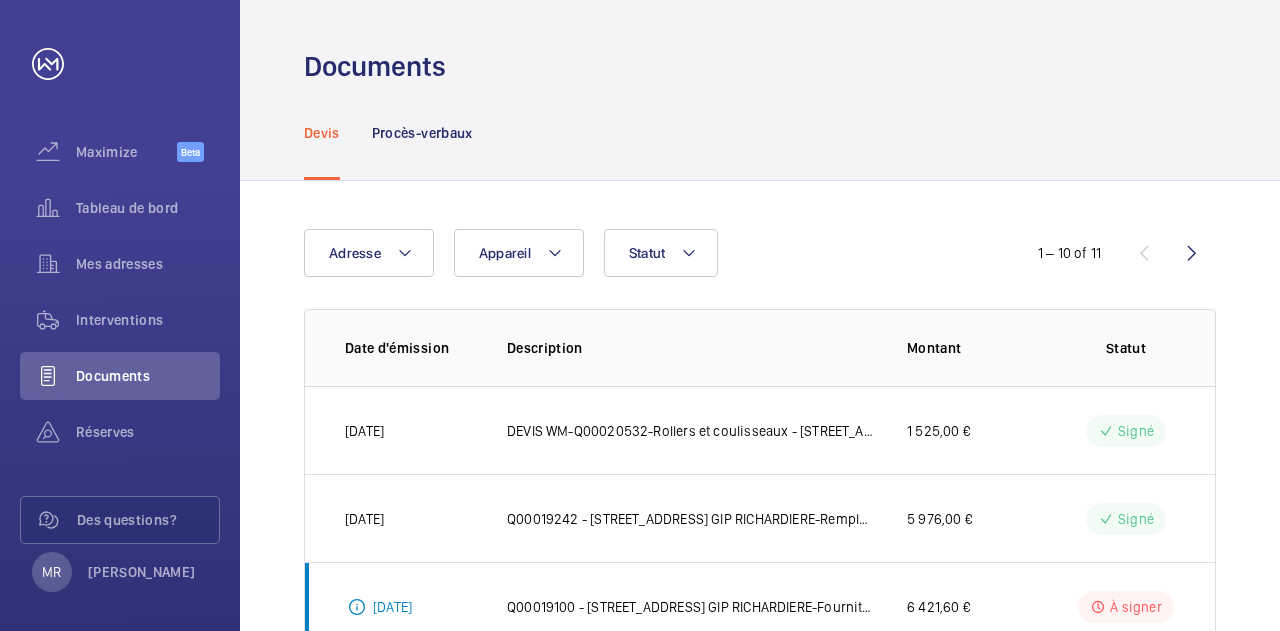 scroll, scrollTop: 100, scrollLeft: 0, axis: vertical 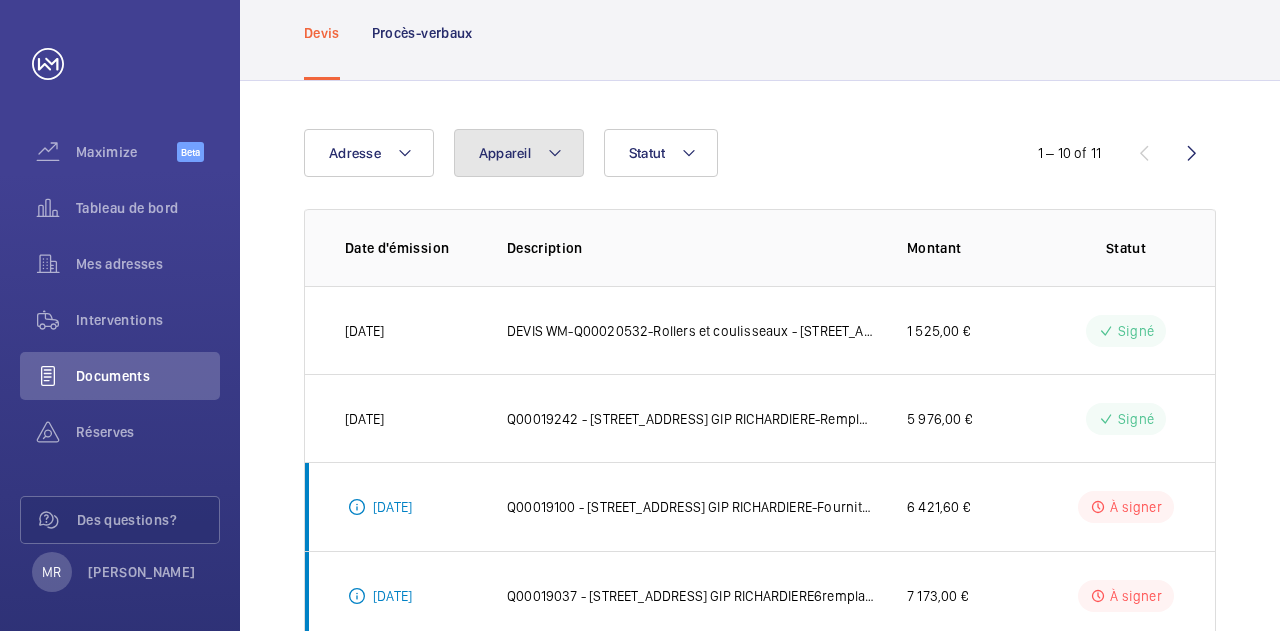 click on "Appareil" 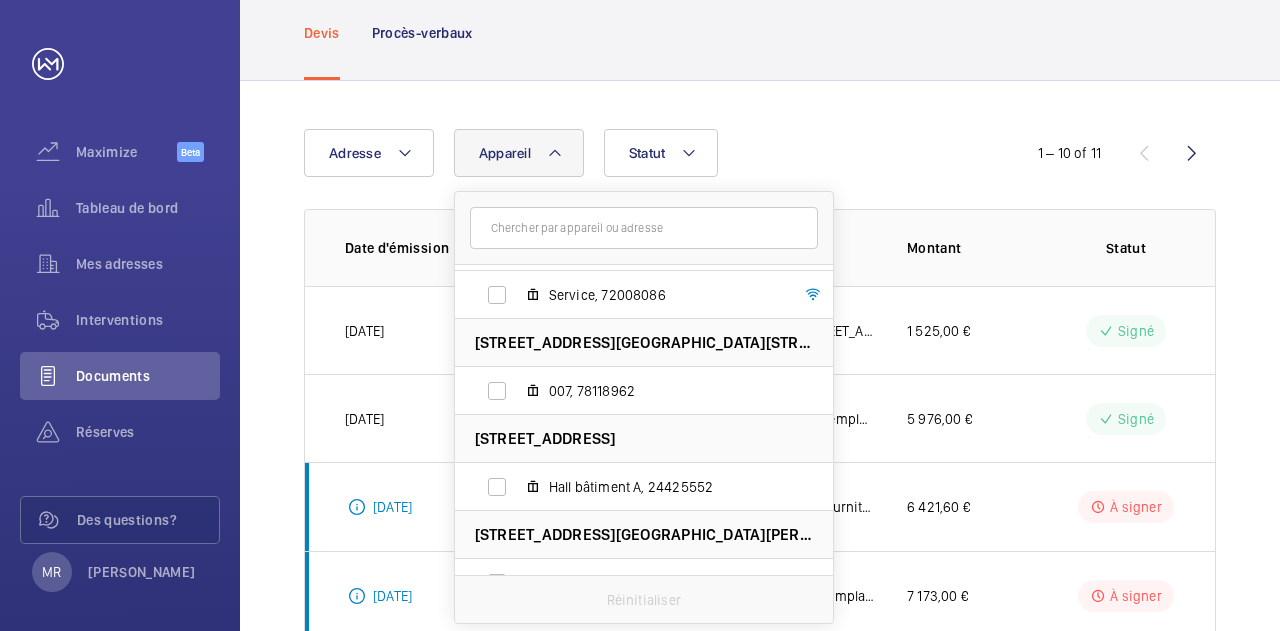 scroll, scrollTop: 554, scrollLeft: 0, axis: vertical 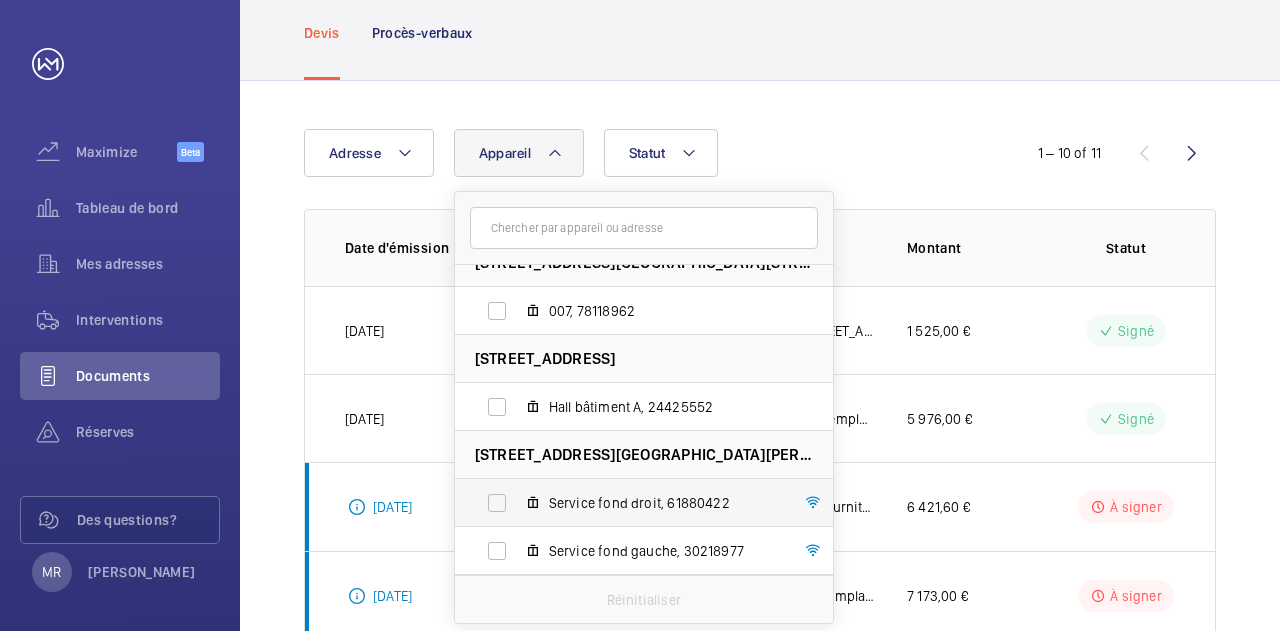 click on "Service fond droit, 61880422" at bounding box center (628, 503) 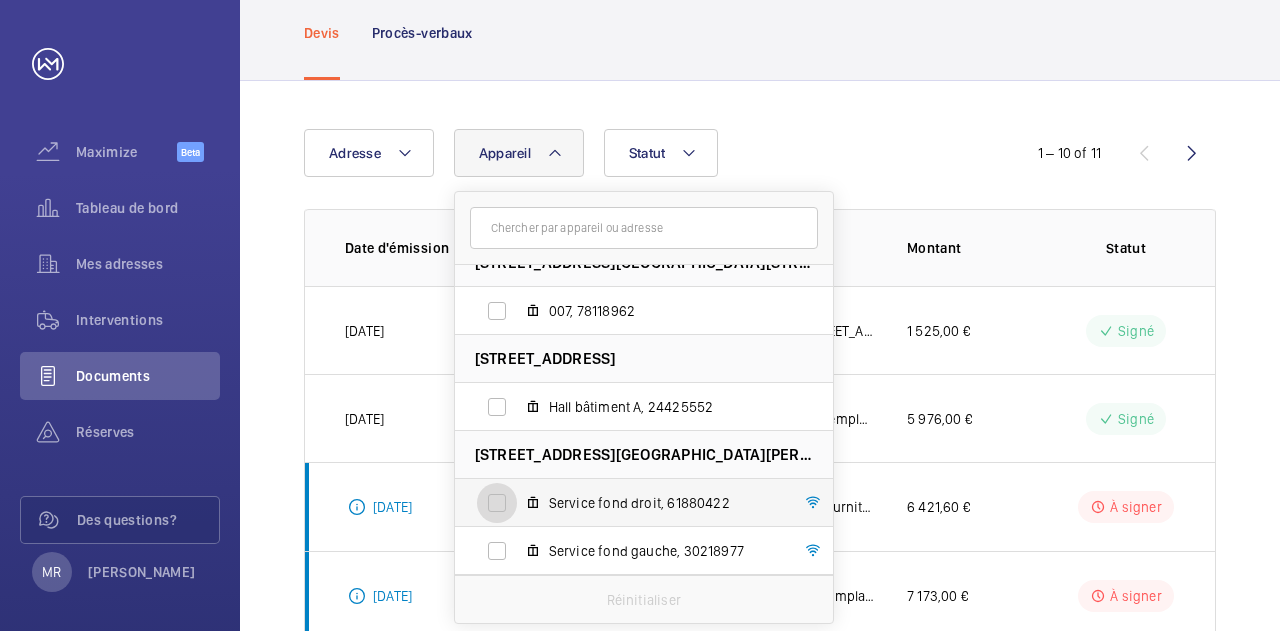 click on "Service fond droit, 61880422" at bounding box center [497, 503] 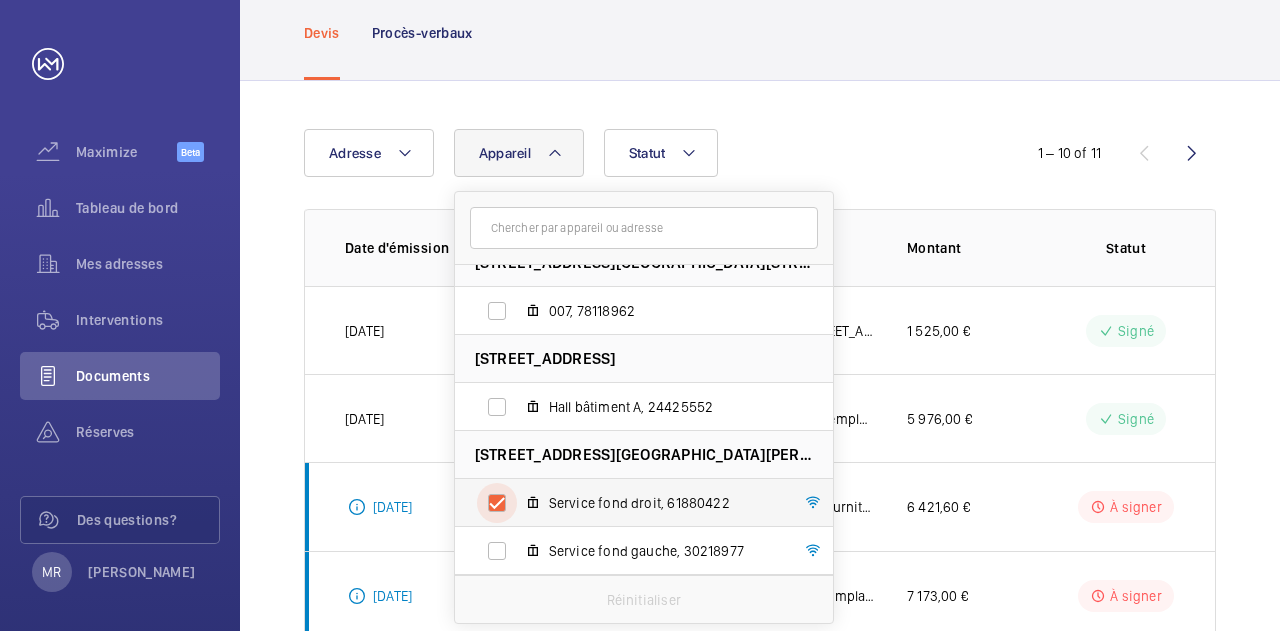 checkbox on "true" 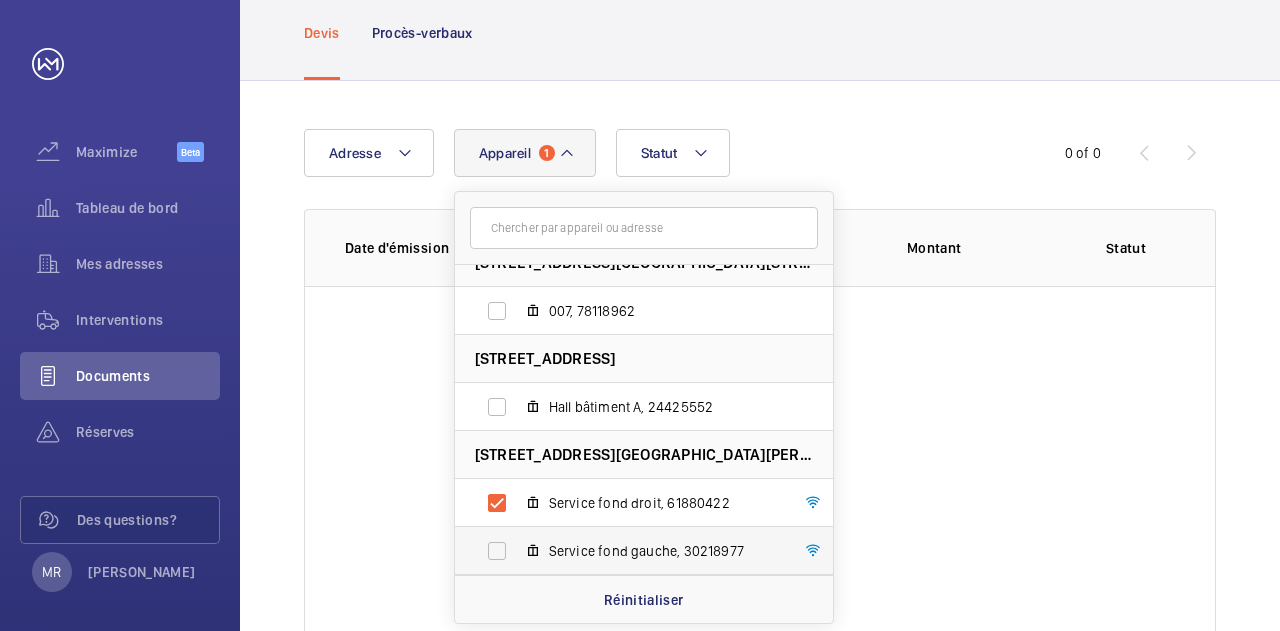 click on "Service fond gauche, 30218977" at bounding box center (628, 551) 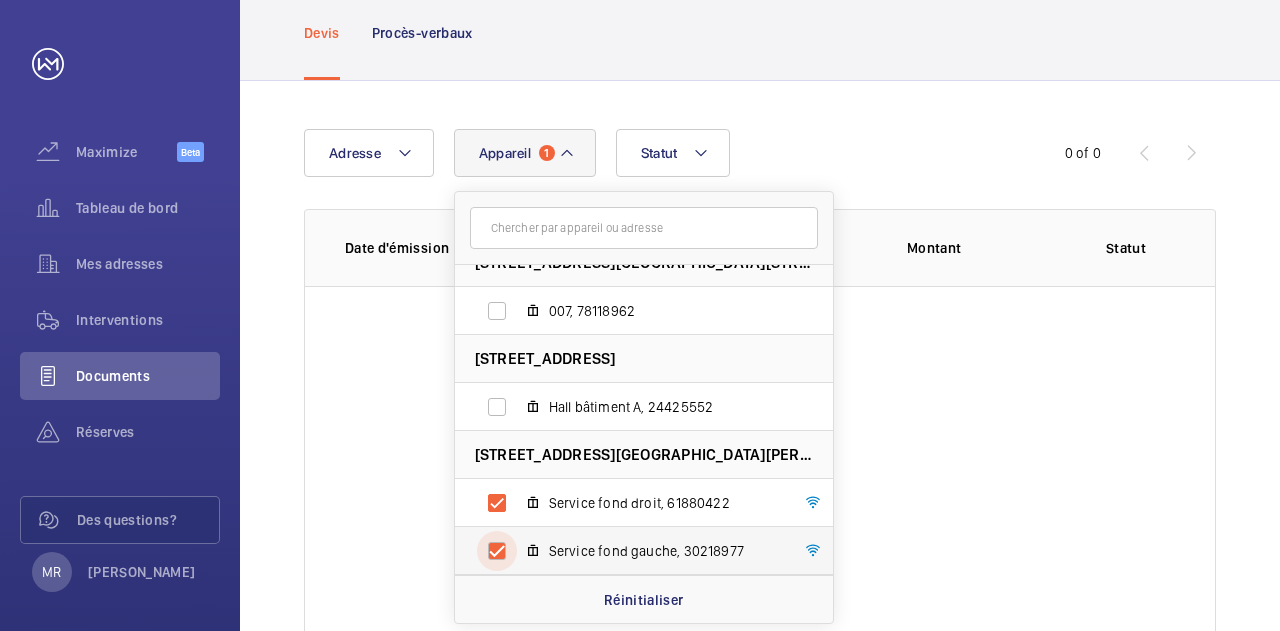 checkbox on "true" 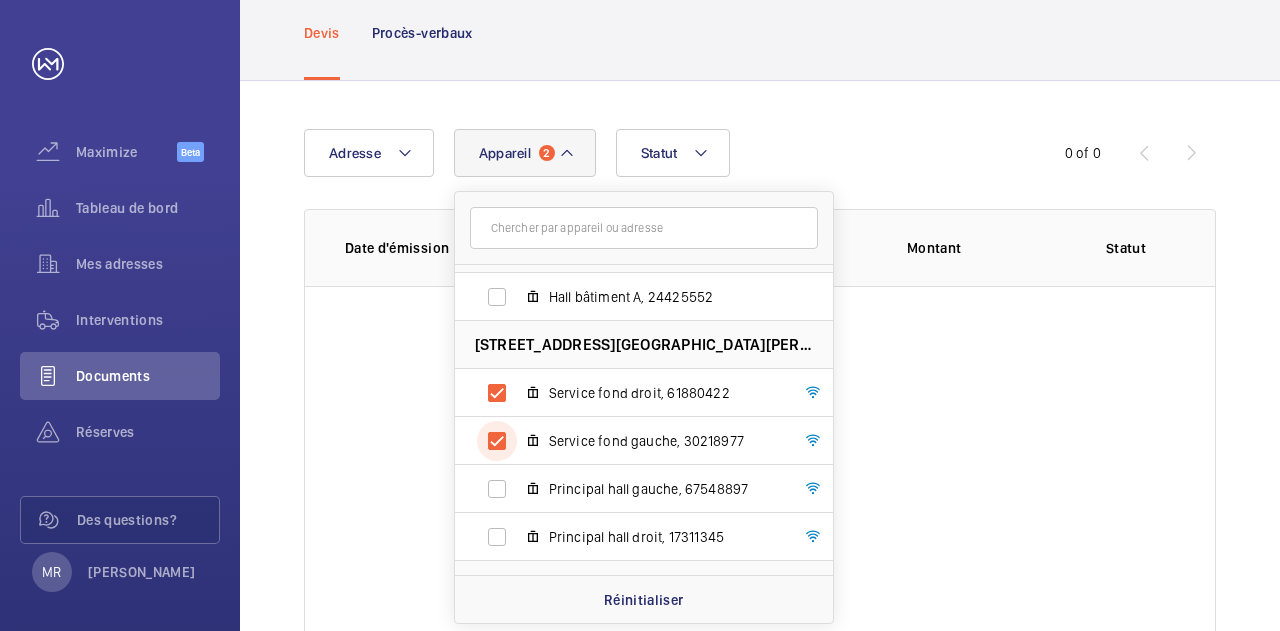 scroll, scrollTop: 754, scrollLeft: 0, axis: vertical 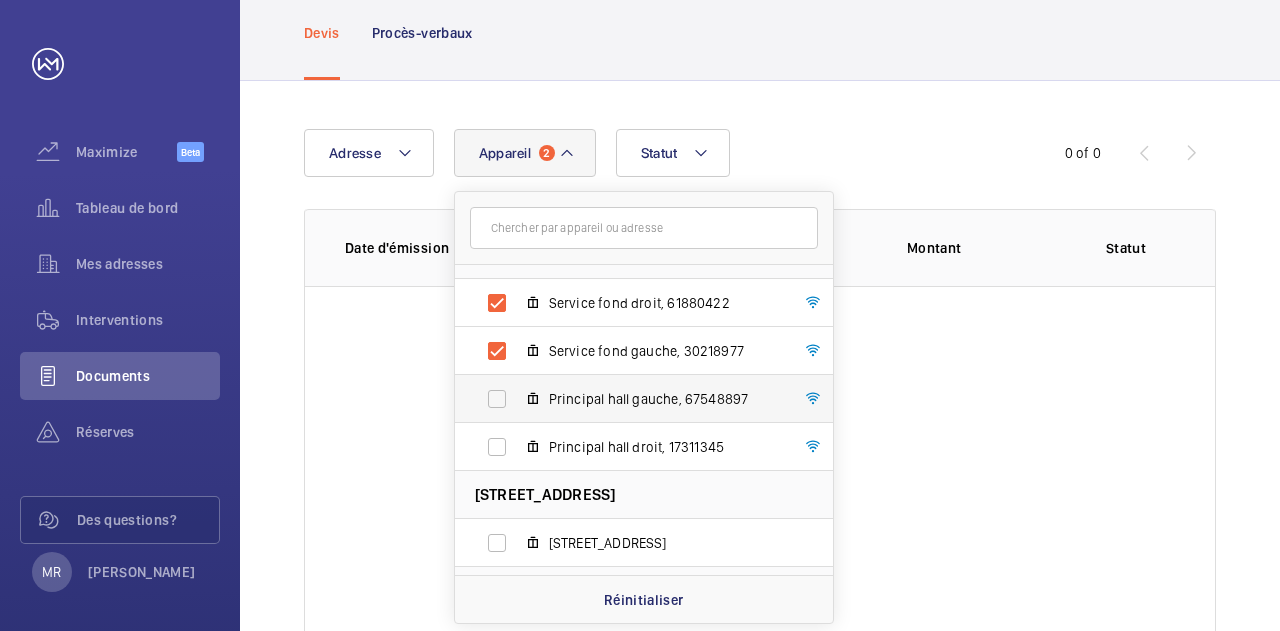click on "Principal hall gauche, 67548897" at bounding box center [628, 399] 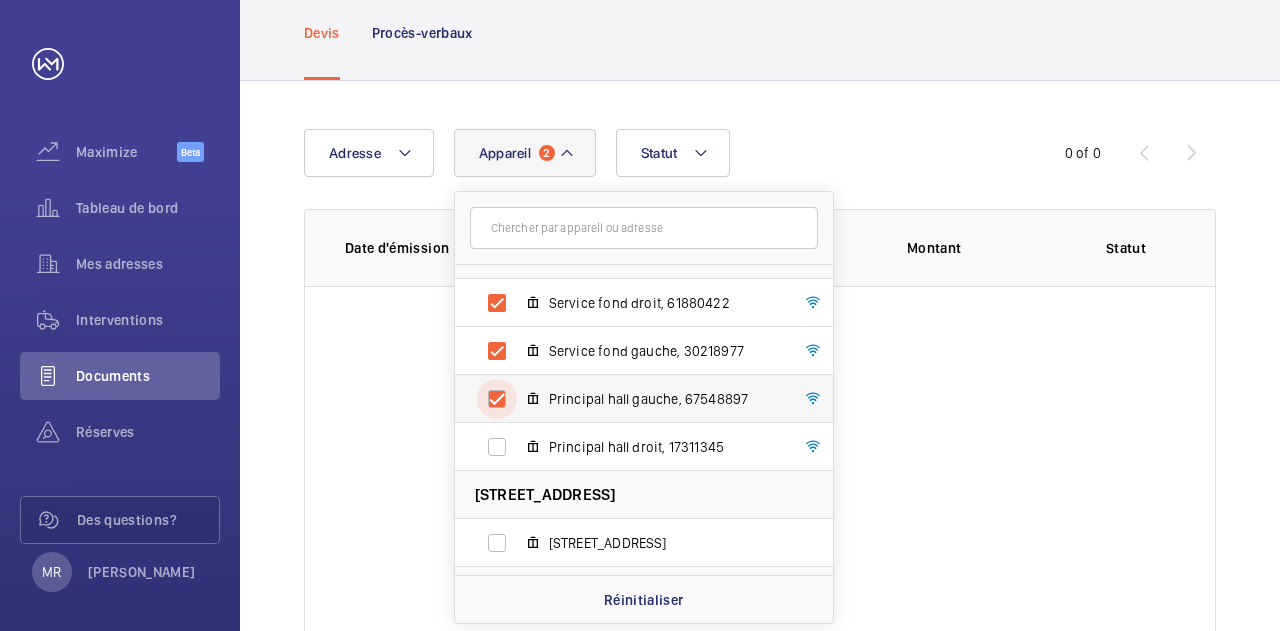 checkbox on "true" 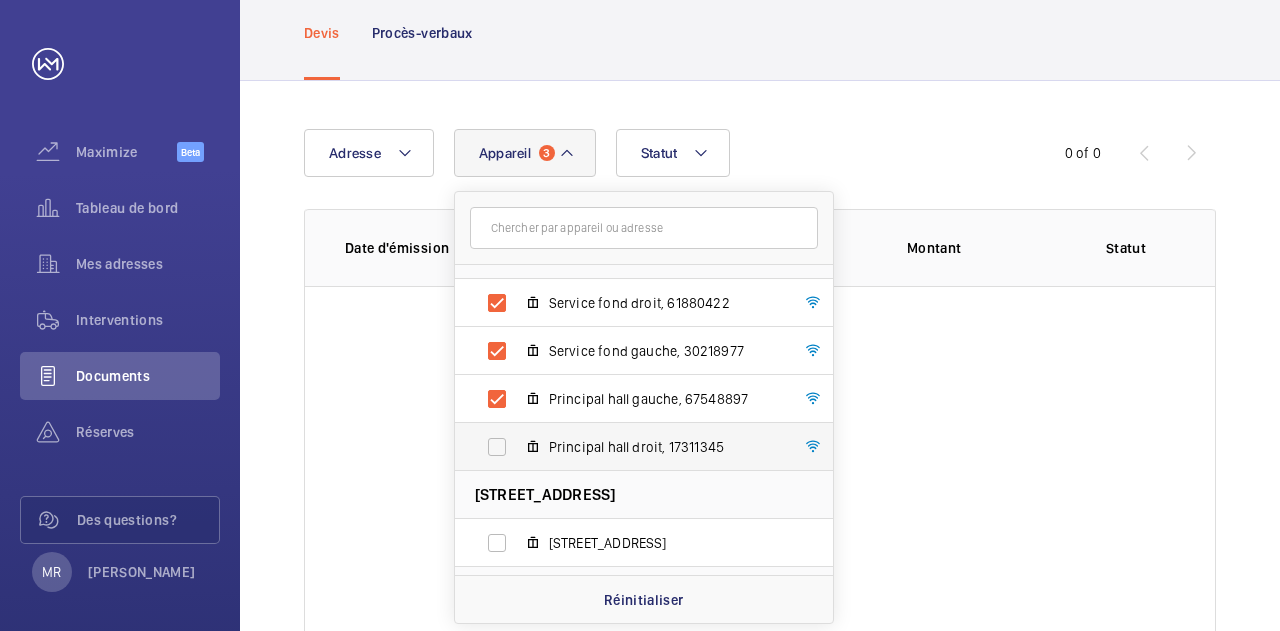 click on "Principal hall droit, 17311345" at bounding box center (628, 447) 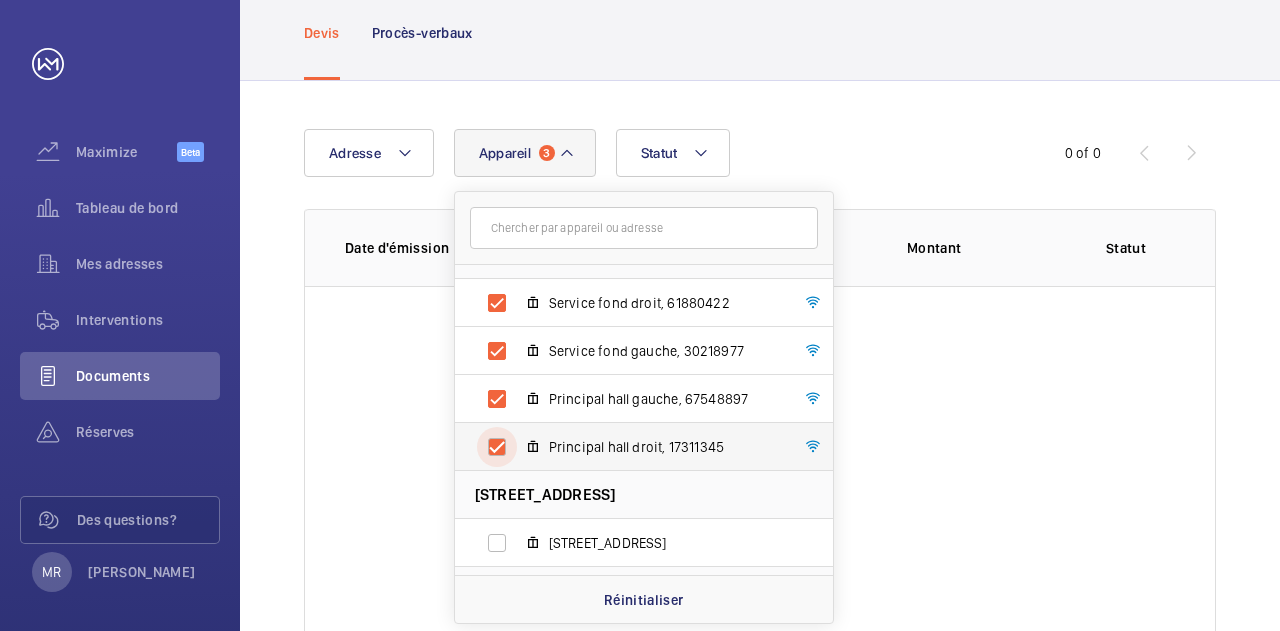 checkbox on "true" 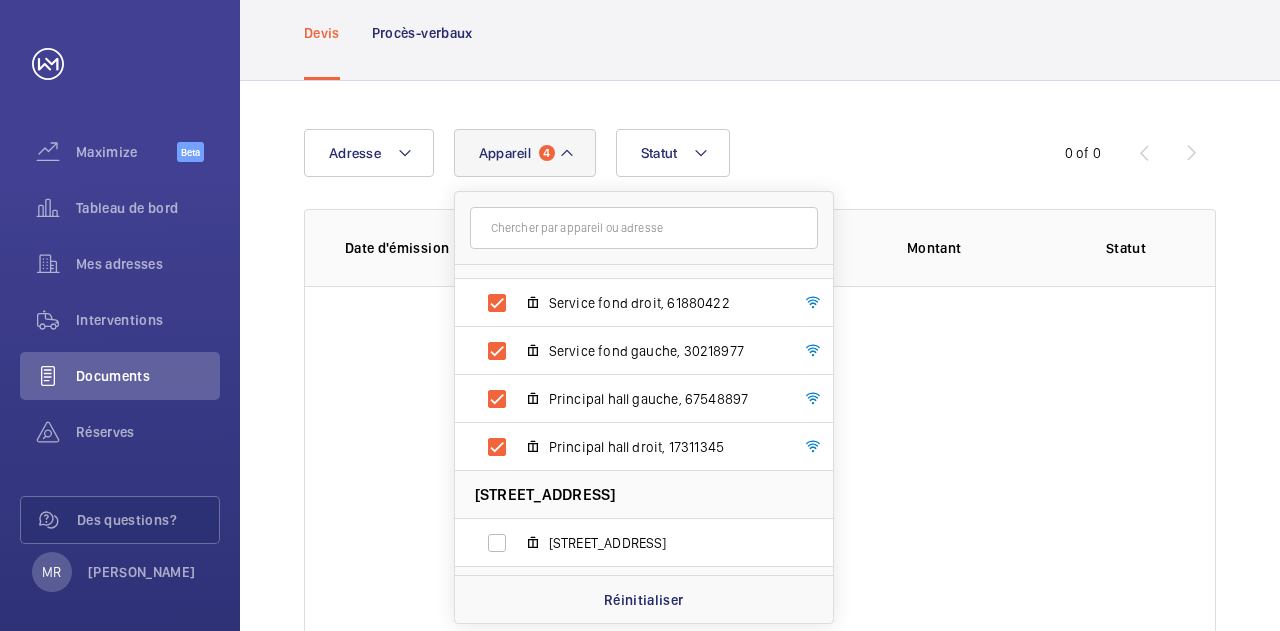 click on "Aucun résultat" 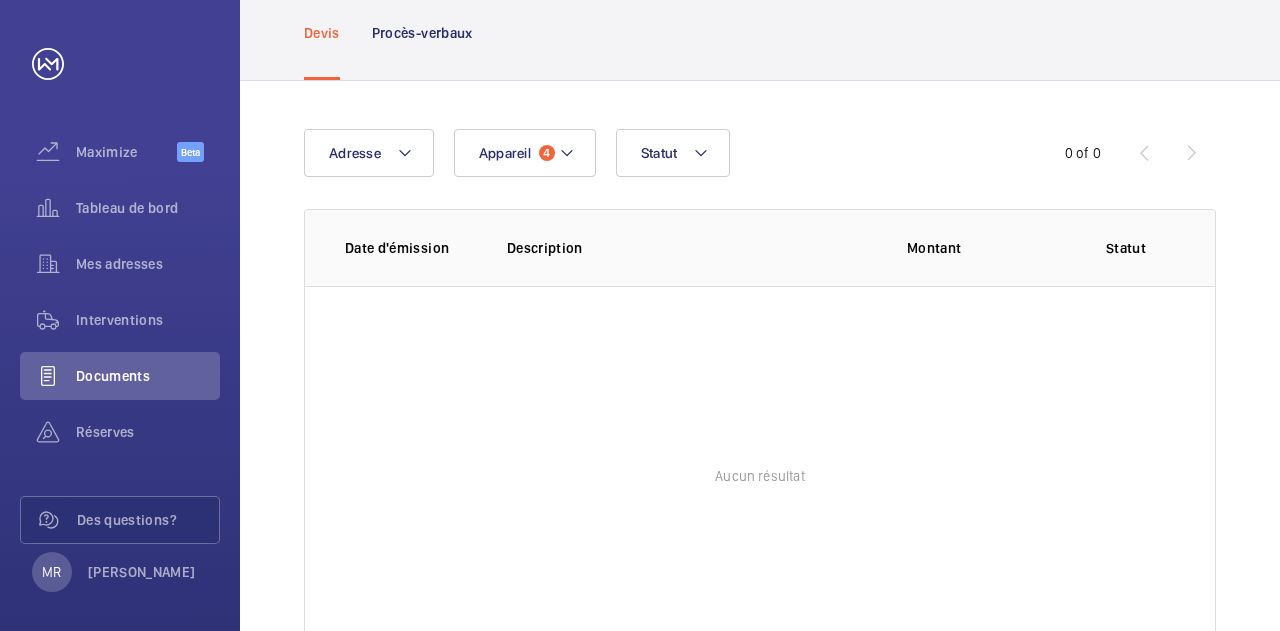 click on "Aucun résultat" 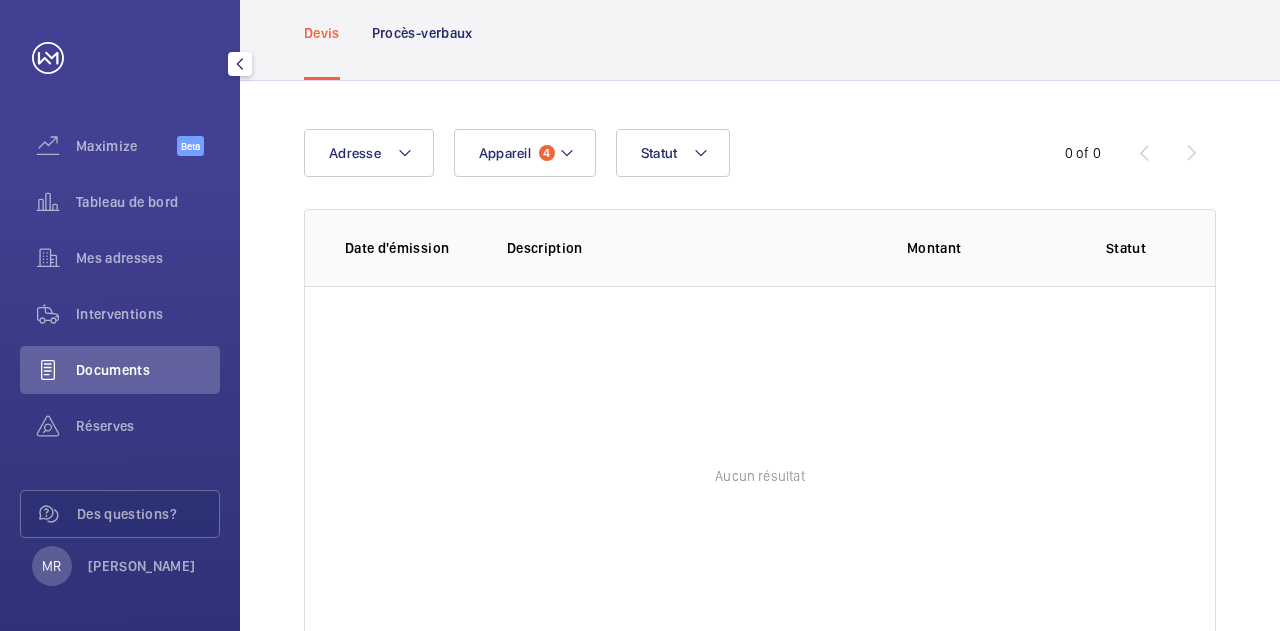 scroll, scrollTop: 8, scrollLeft: 0, axis: vertical 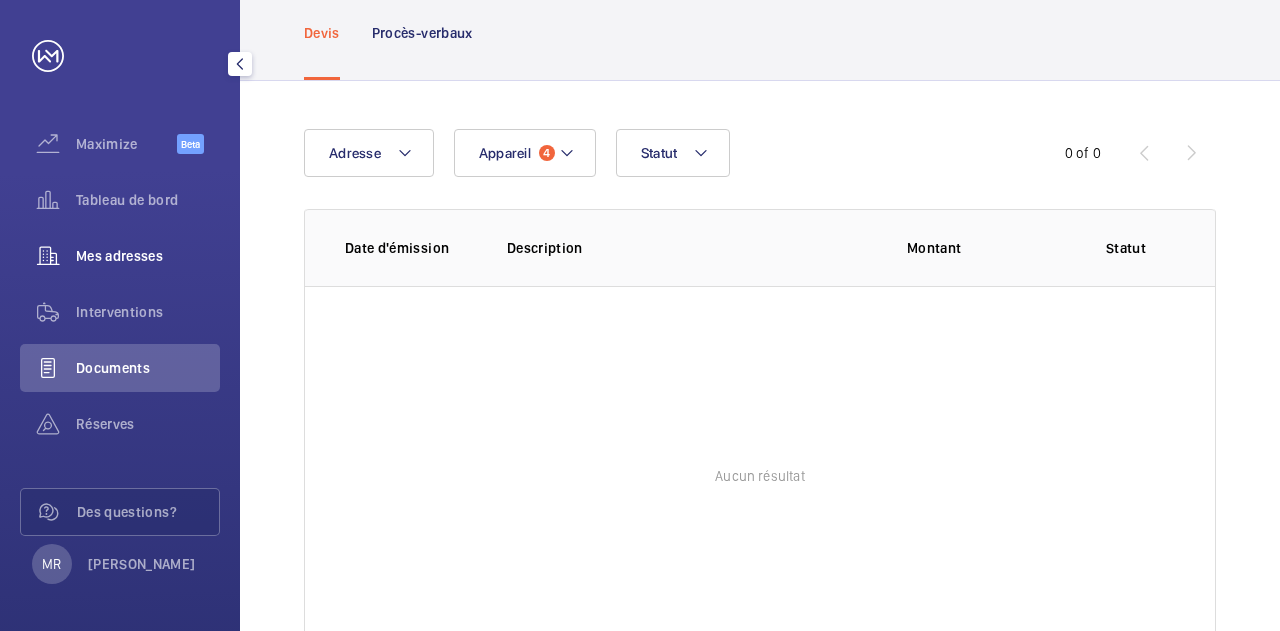 click on "Mes adresses" 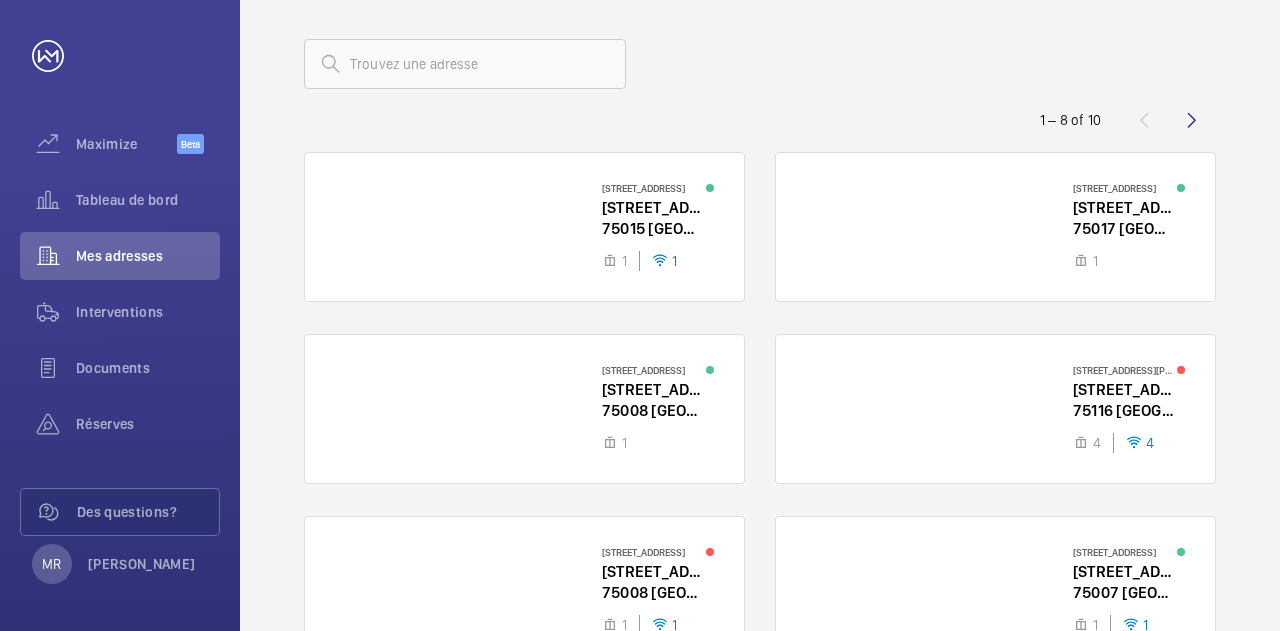 scroll, scrollTop: 400, scrollLeft: 0, axis: vertical 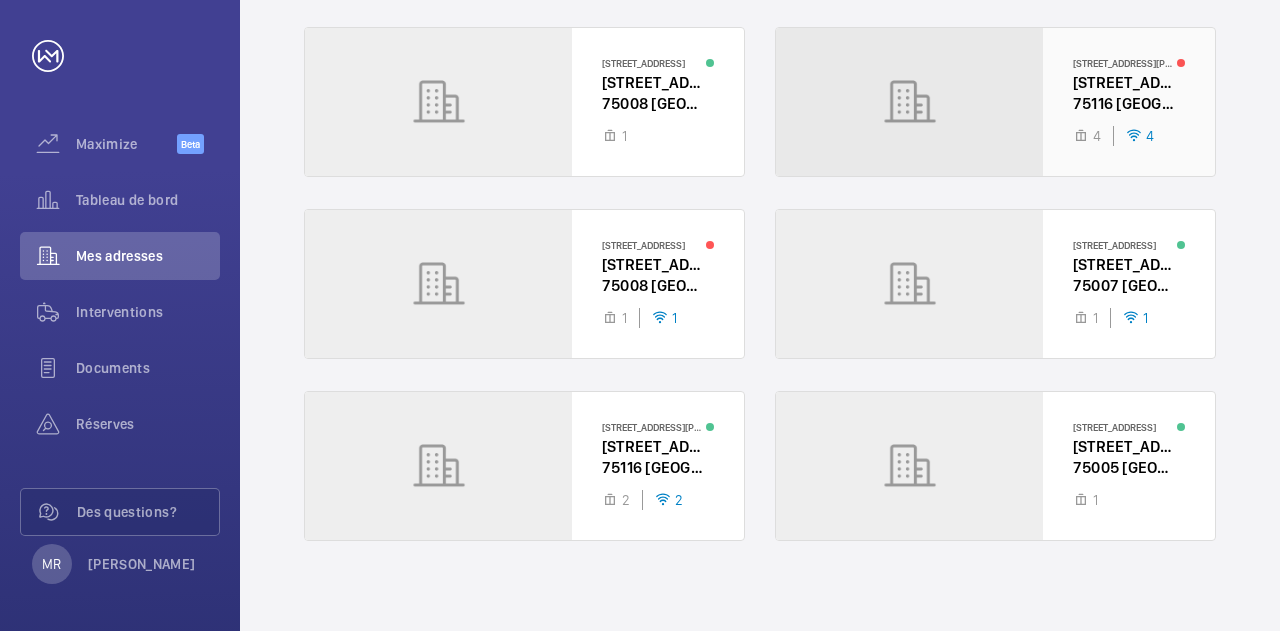 click 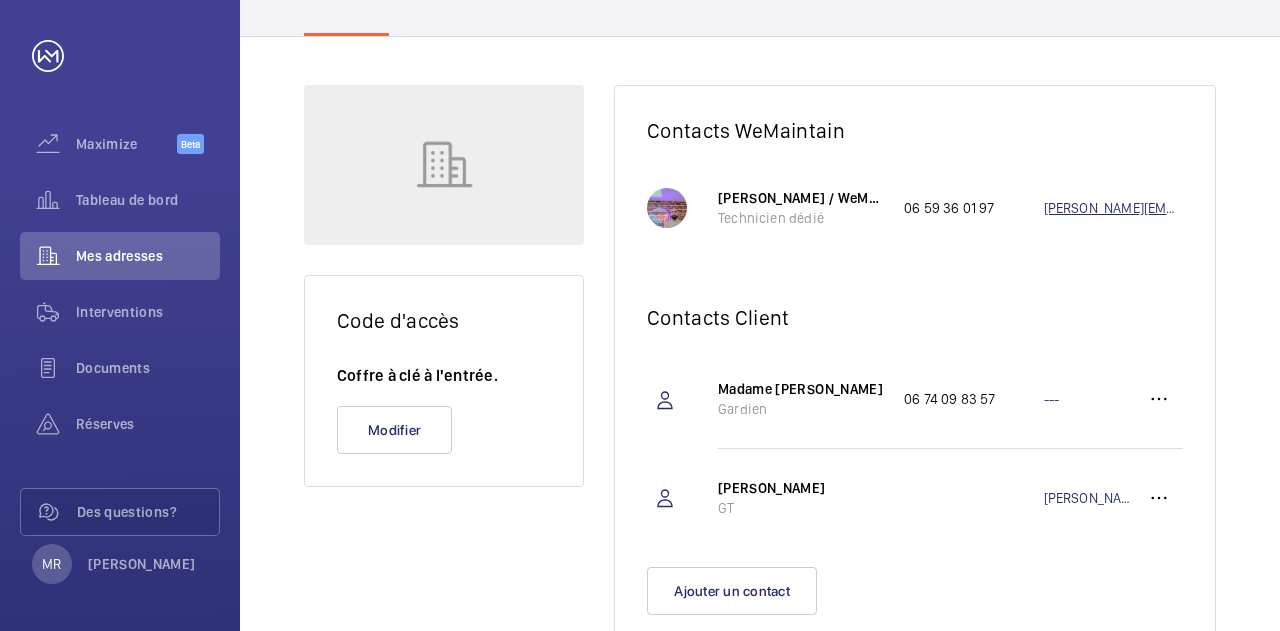 click on "[PERSON_NAME][EMAIL_ADDRESS][DOMAIN_NAME]" 